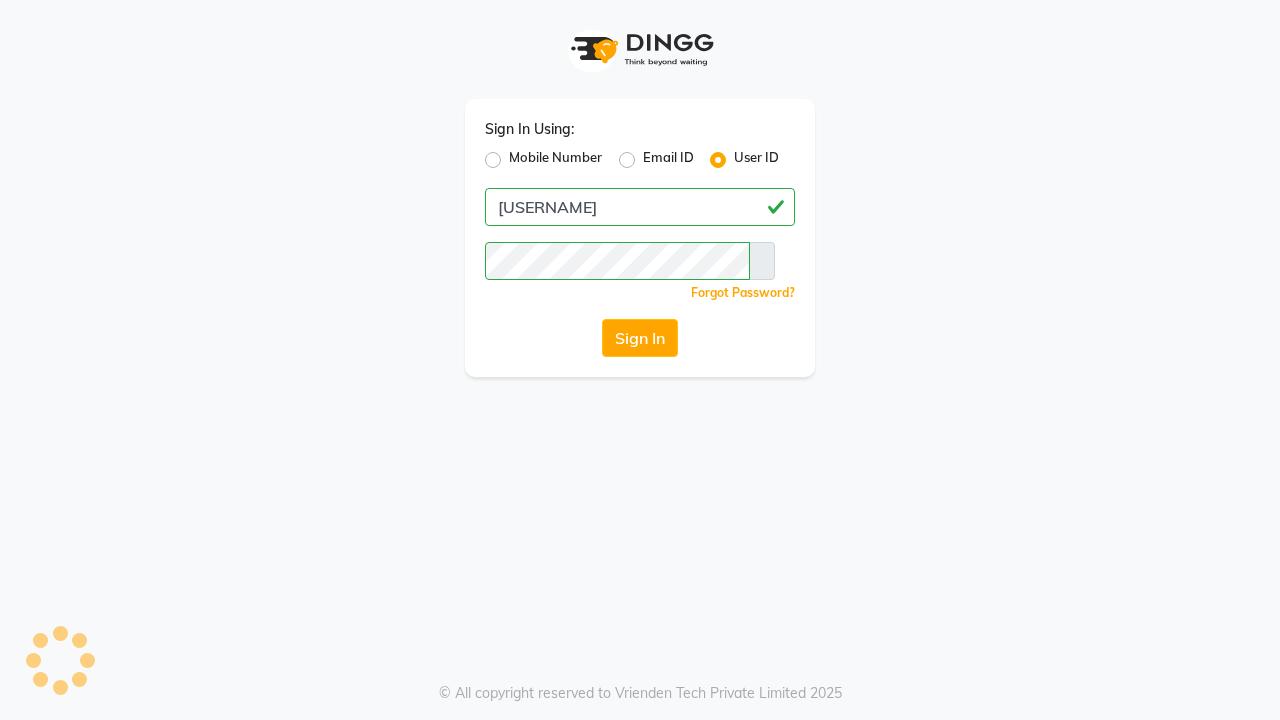 scroll, scrollTop: 0, scrollLeft: 0, axis: both 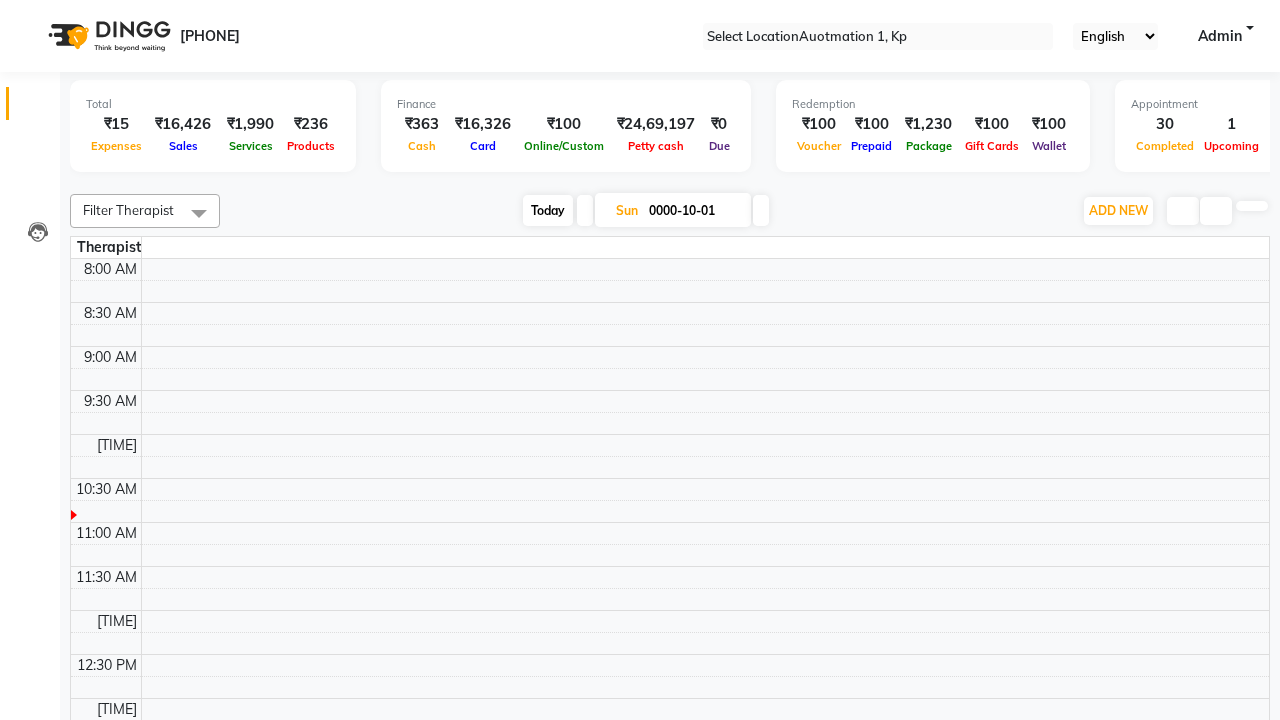 click on "Today" at bounding box center (548, 210) 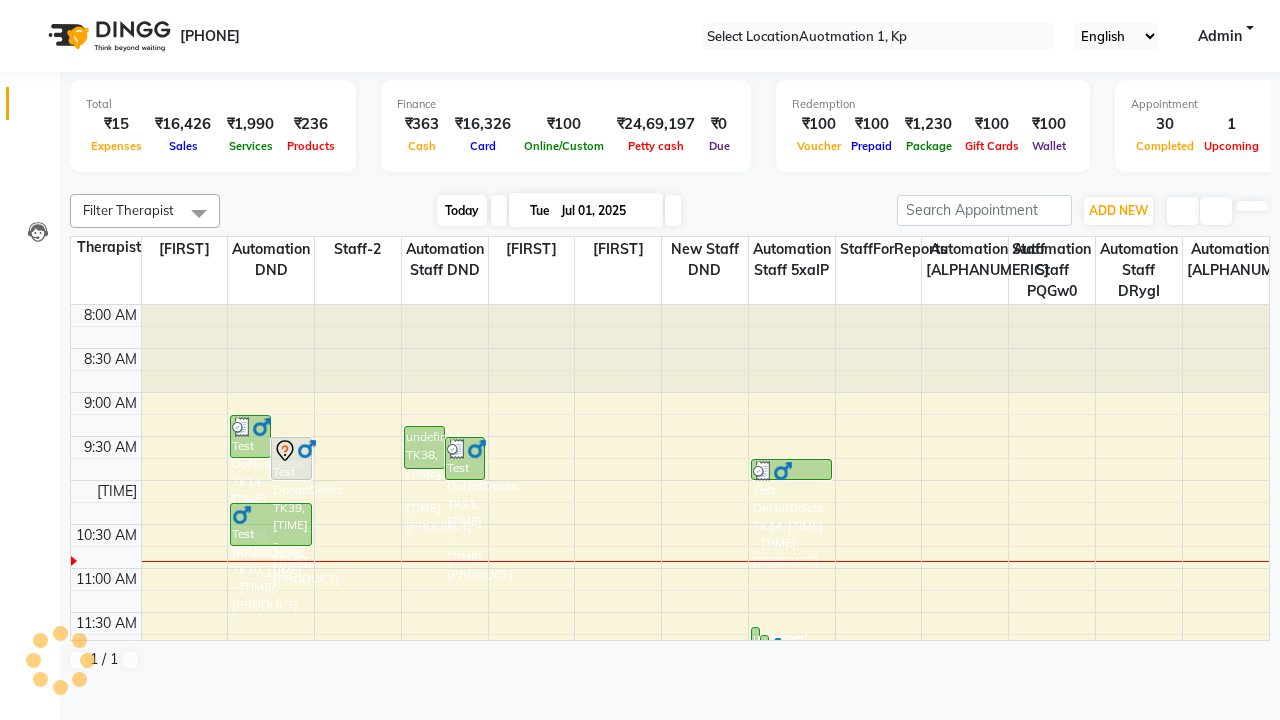scroll, scrollTop: 177, scrollLeft: 0, axis: vertical 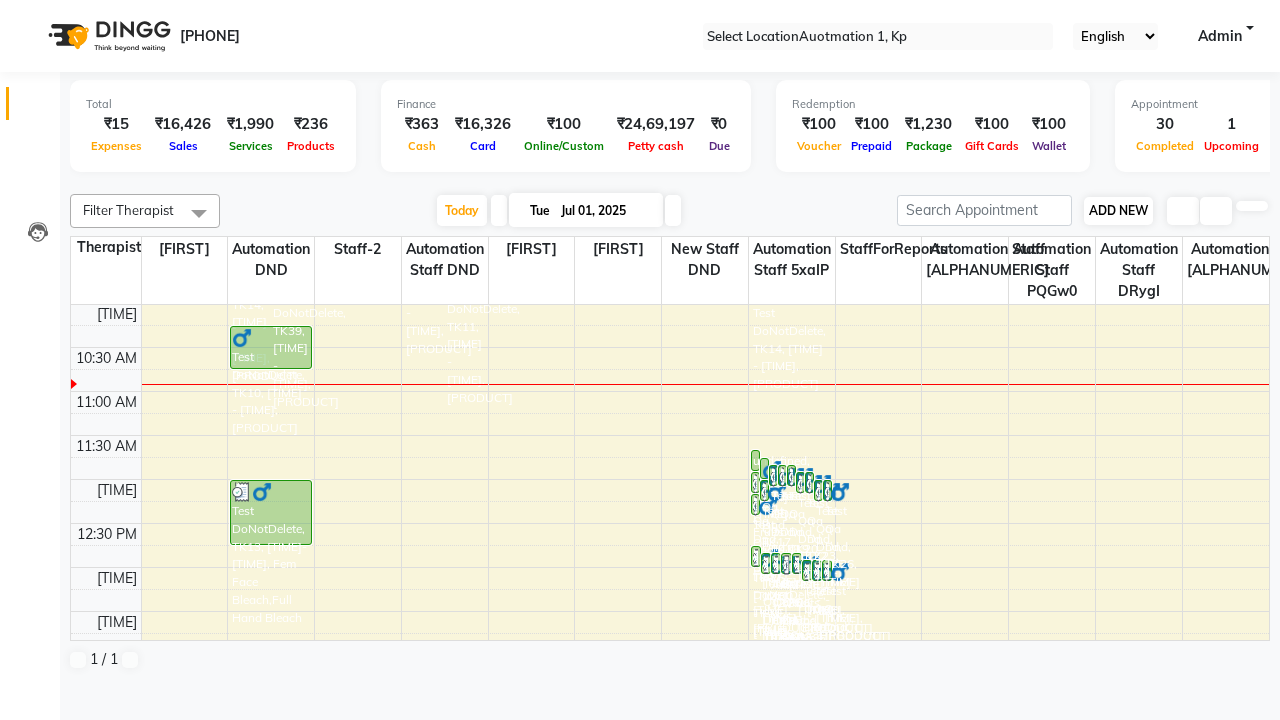 click on "ADD NEW" at bounding box center [1118, 210] 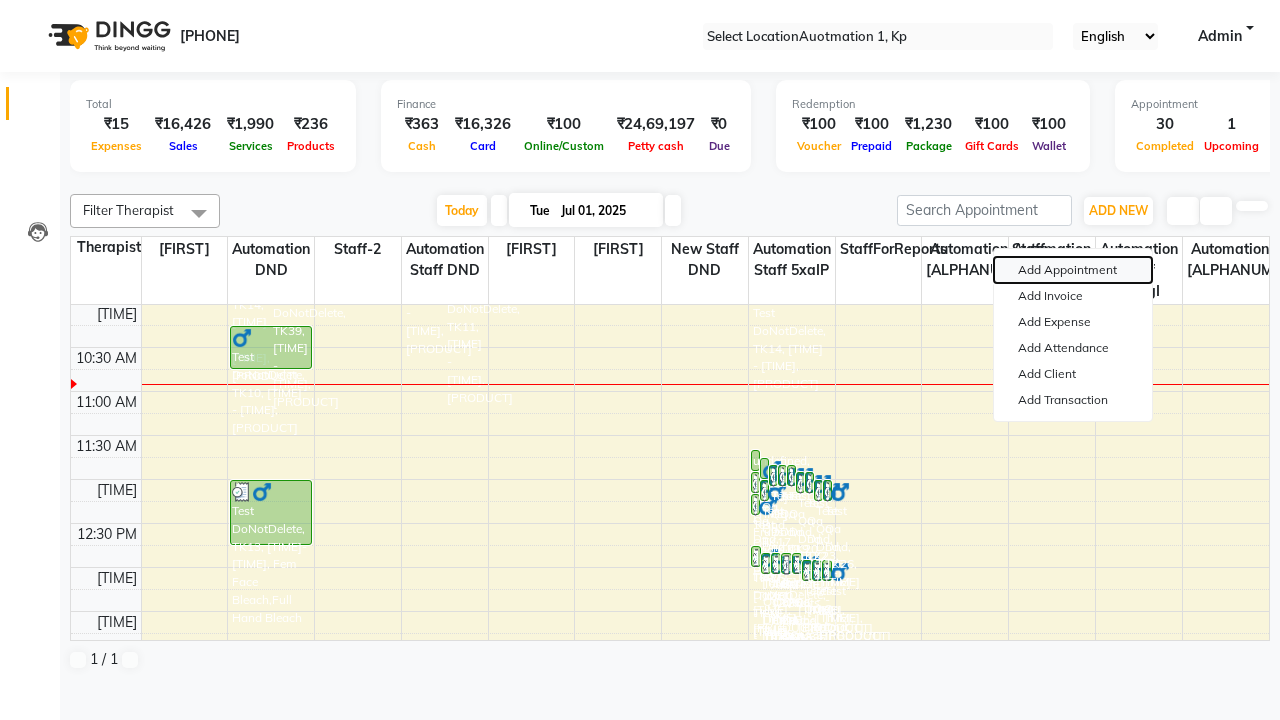 click on "Add Appointment" at bounding box center (1073, 270) 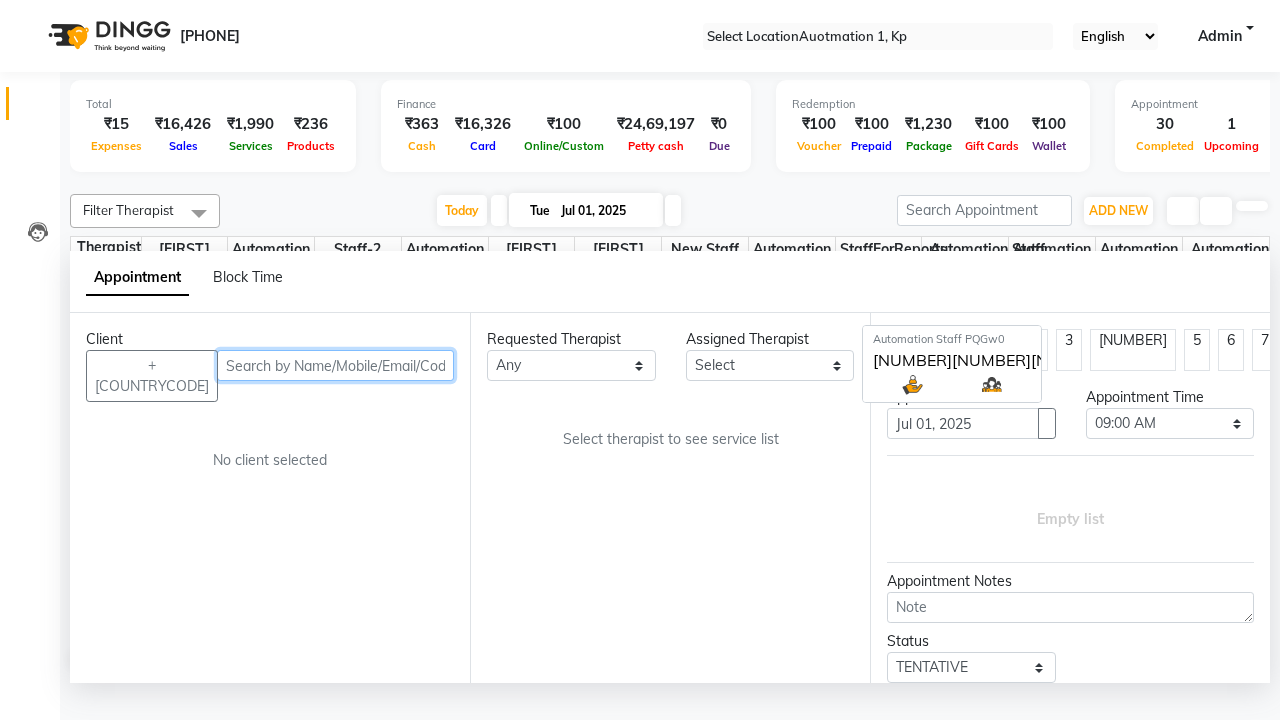 scroll, scrollTop: 1, scrollLeft: 0, axis: vertical 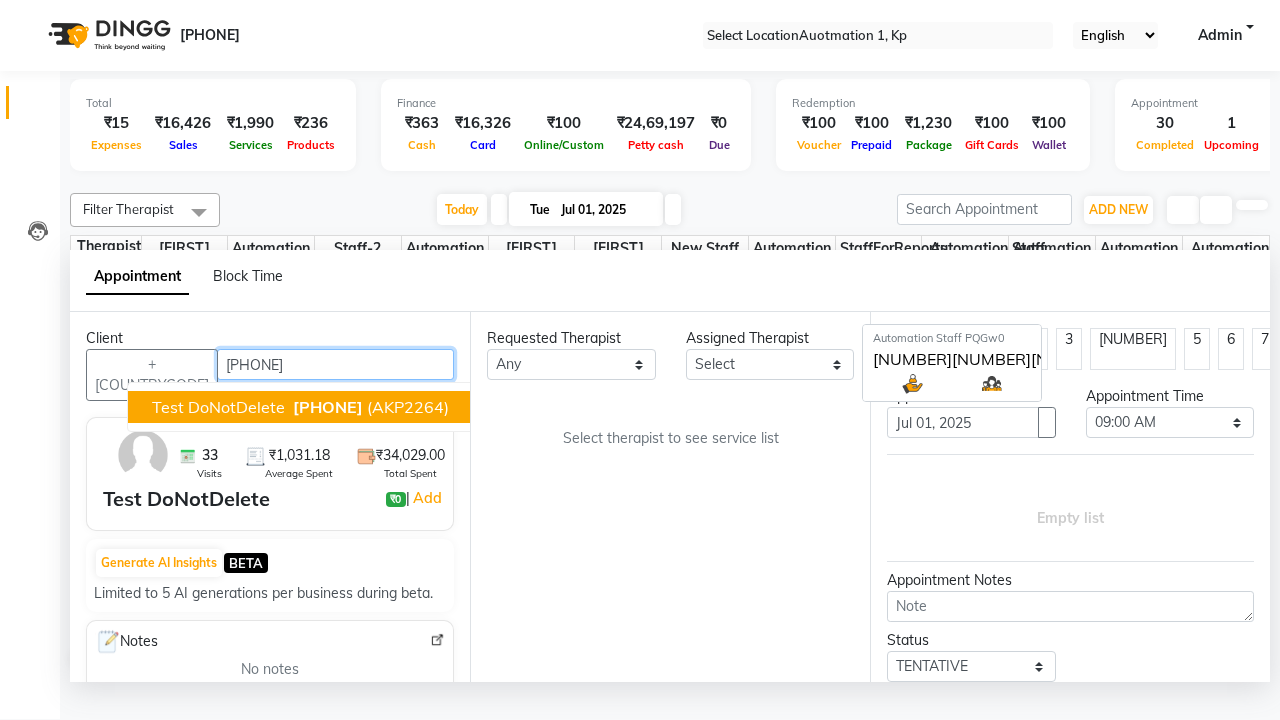 click on "[PHONE]" at bounding box center [328, 407] 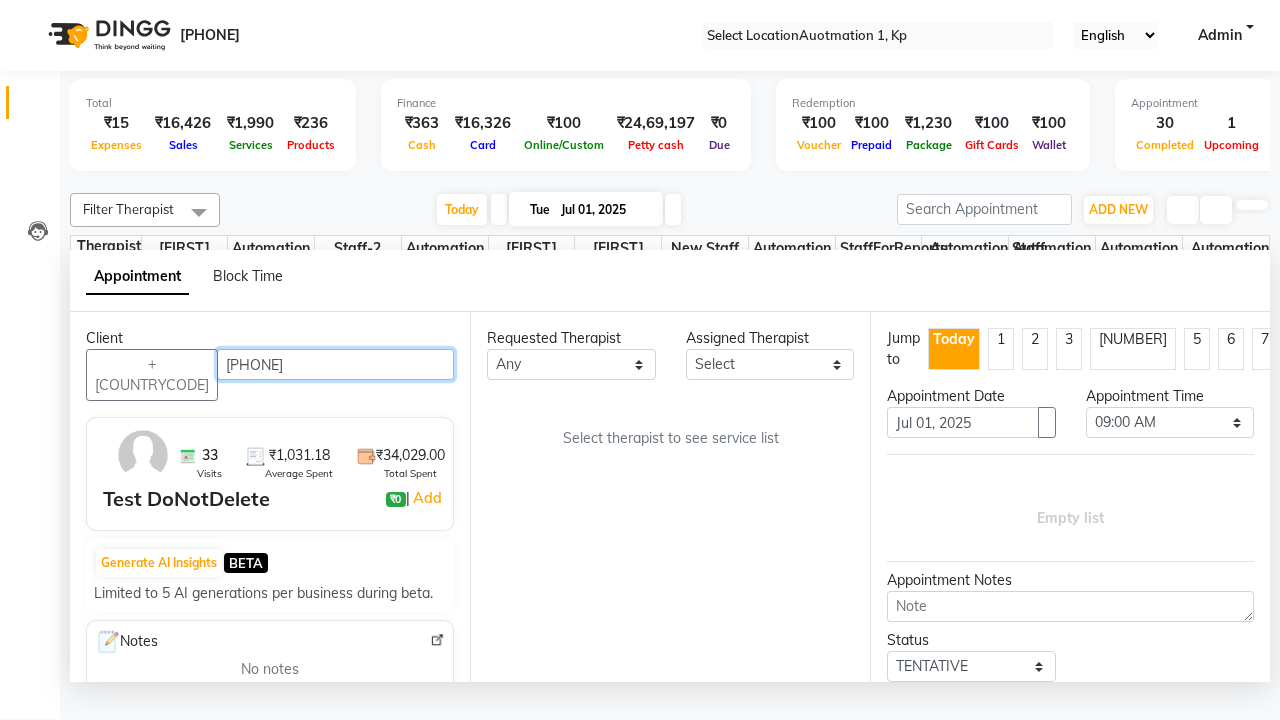 scroll, scrollTop: 0, scrollLeft: 0, axis: both 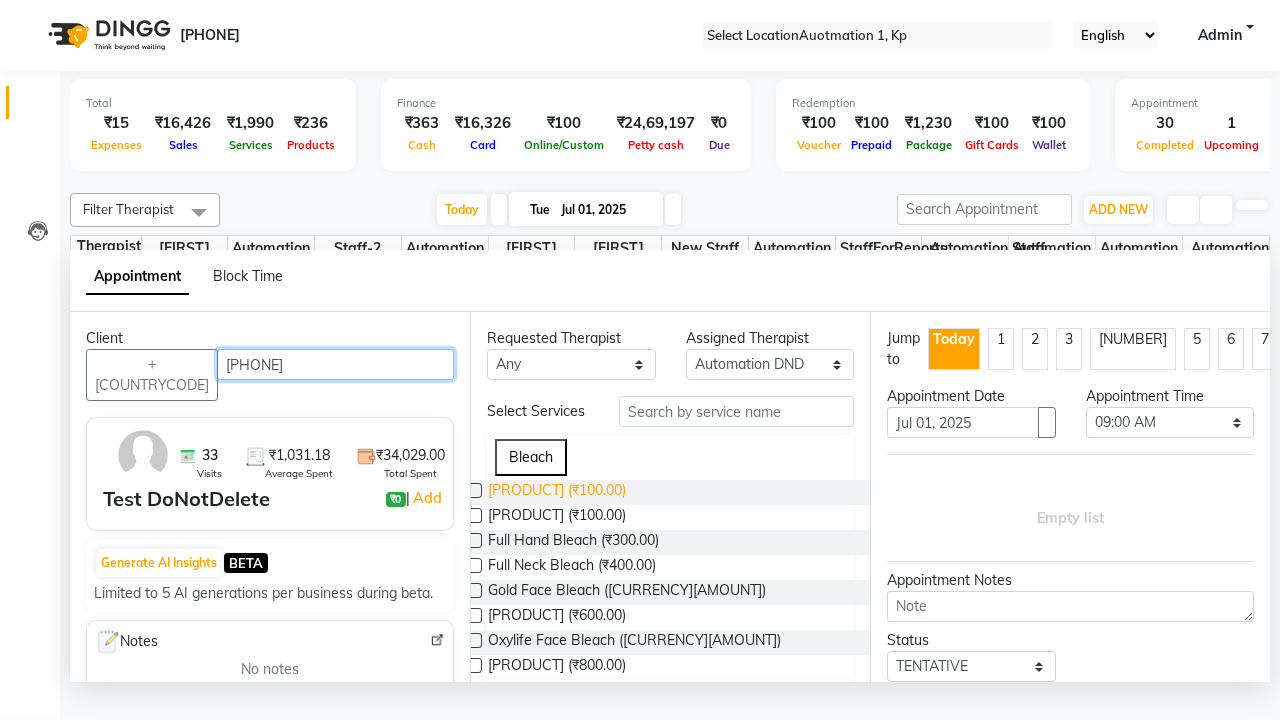 type on "[PHONE]" 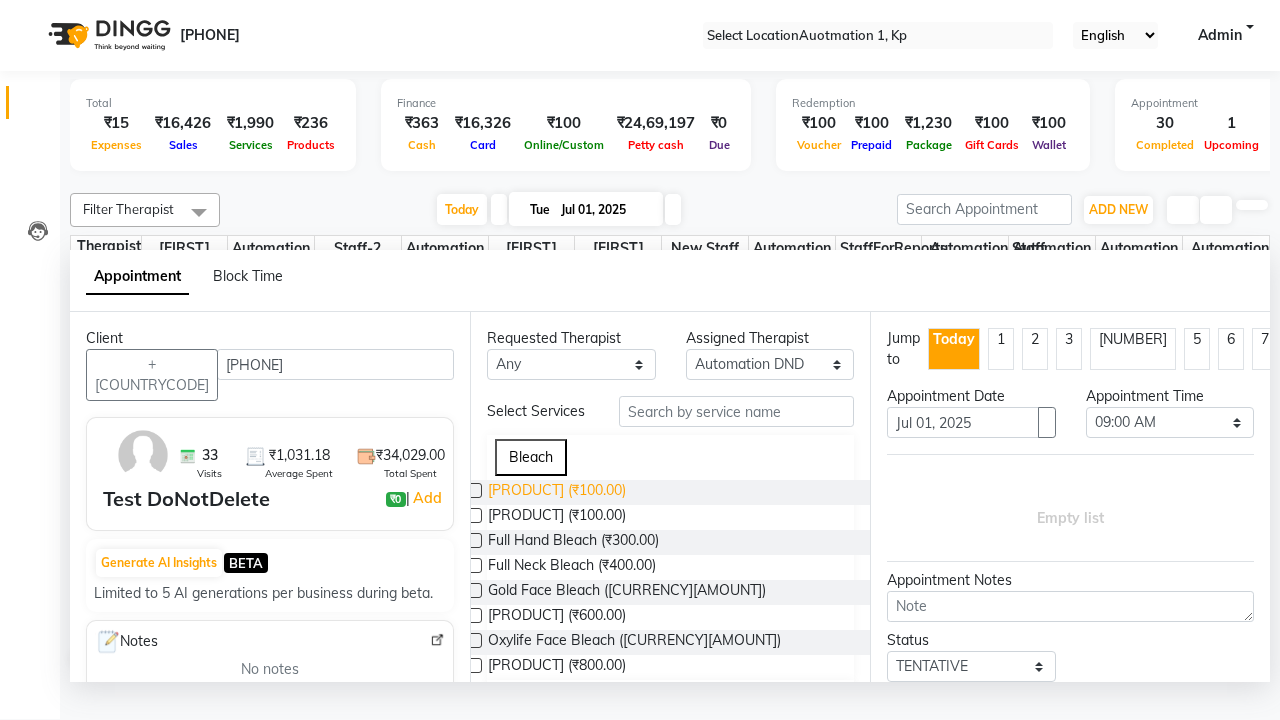 click on "[PRODUCT] (₹100.00)" at bounding box center (557, 492) 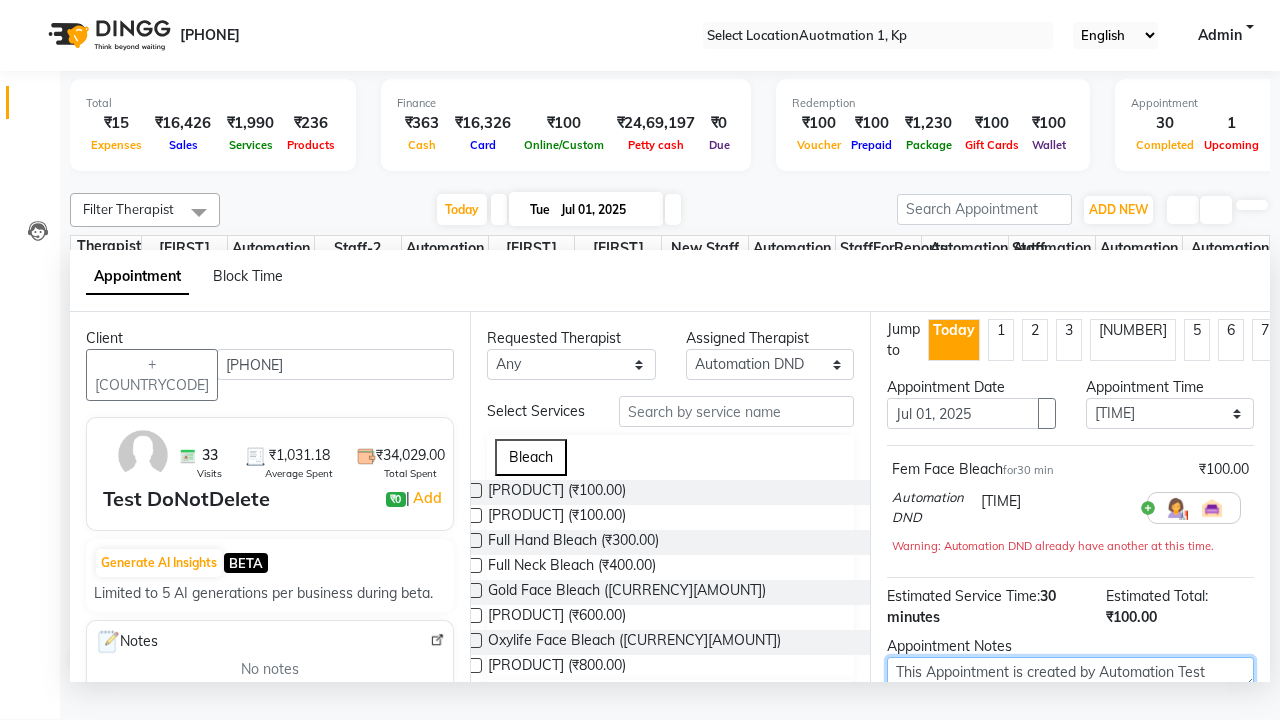 type on "This Appointment is created by Automation Test" 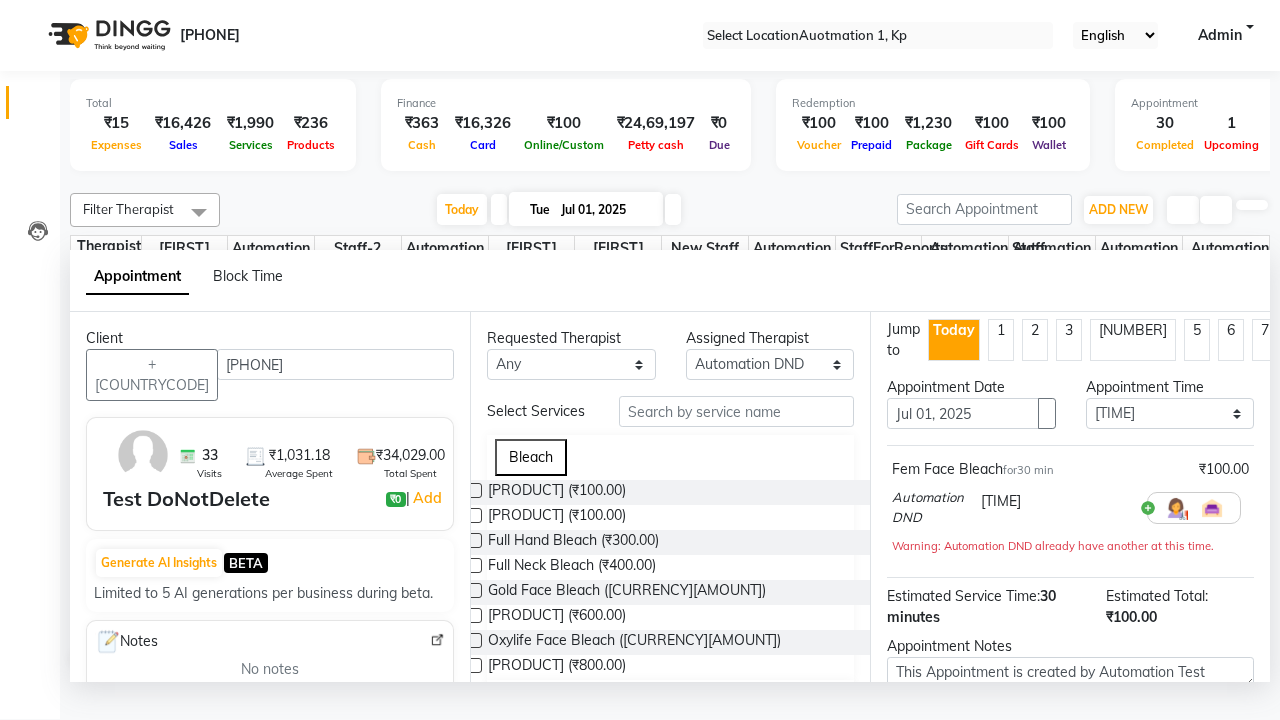 click at bounding box center (1097, 799) 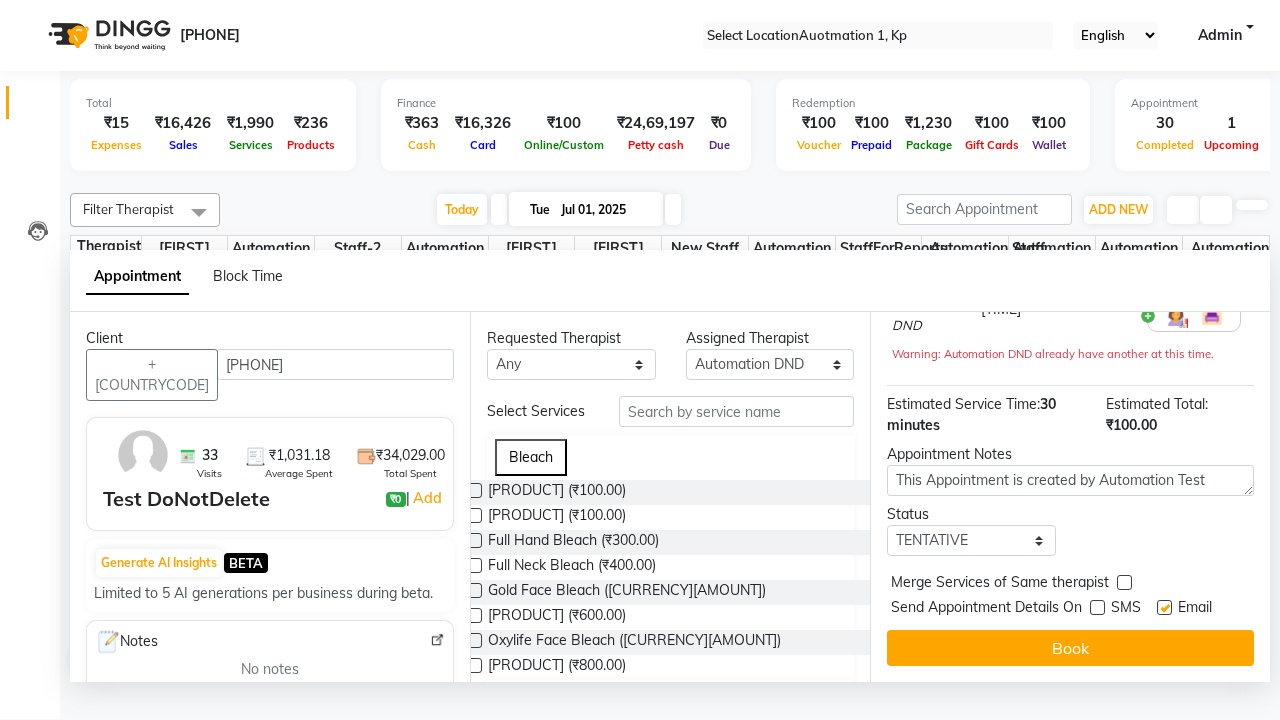 click at bounding box center (1164, 607) 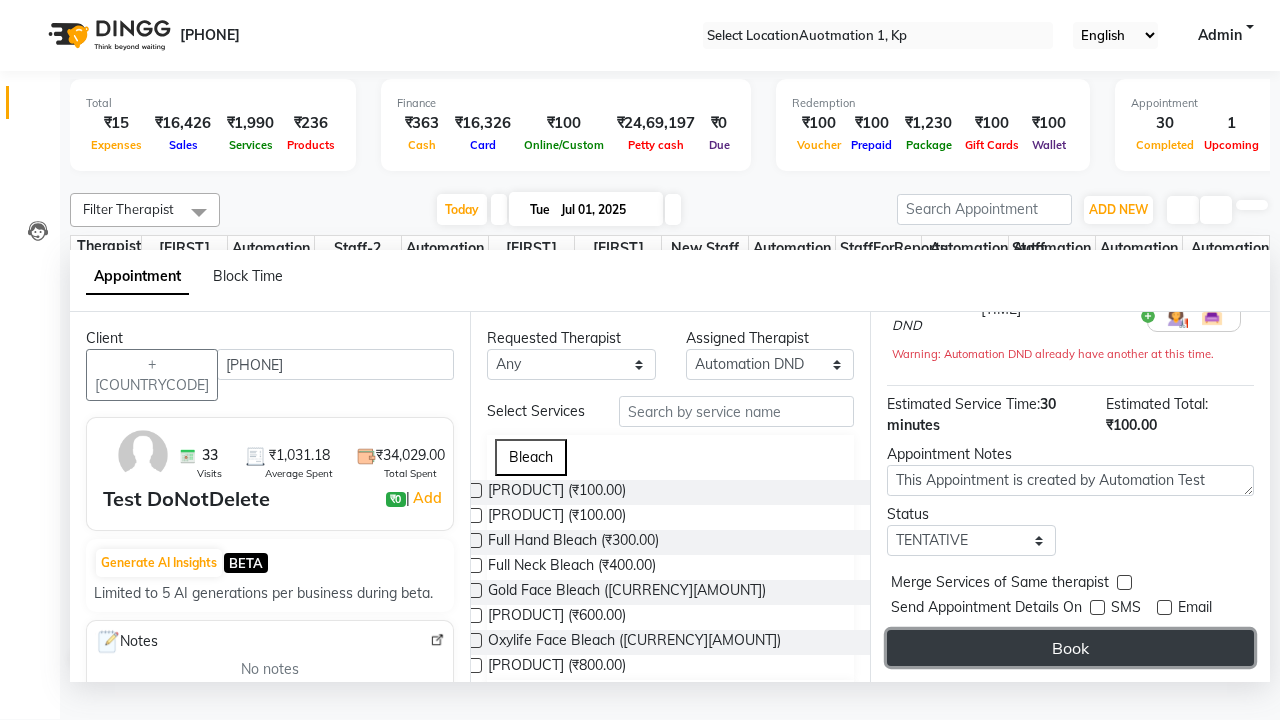 click on "Book" at bounding box center [1070, 648] 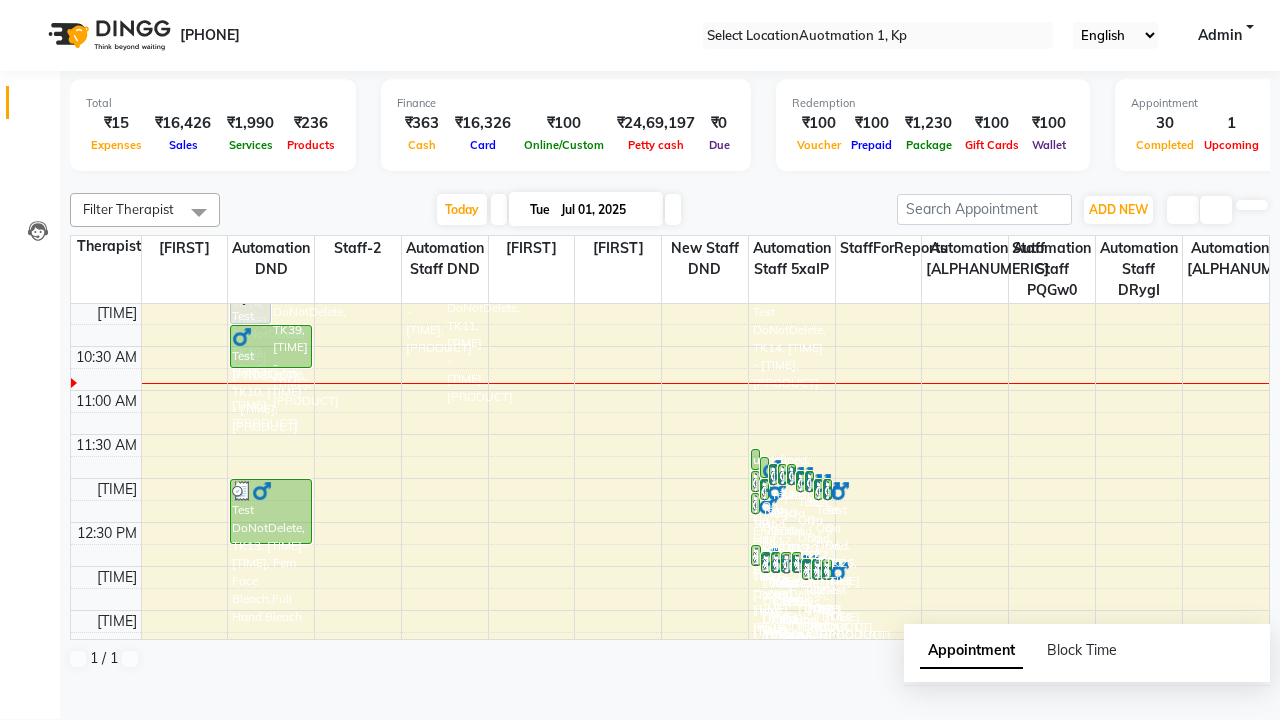 scroll, scrollTop: 0, scrollLeft: 0, axis: both 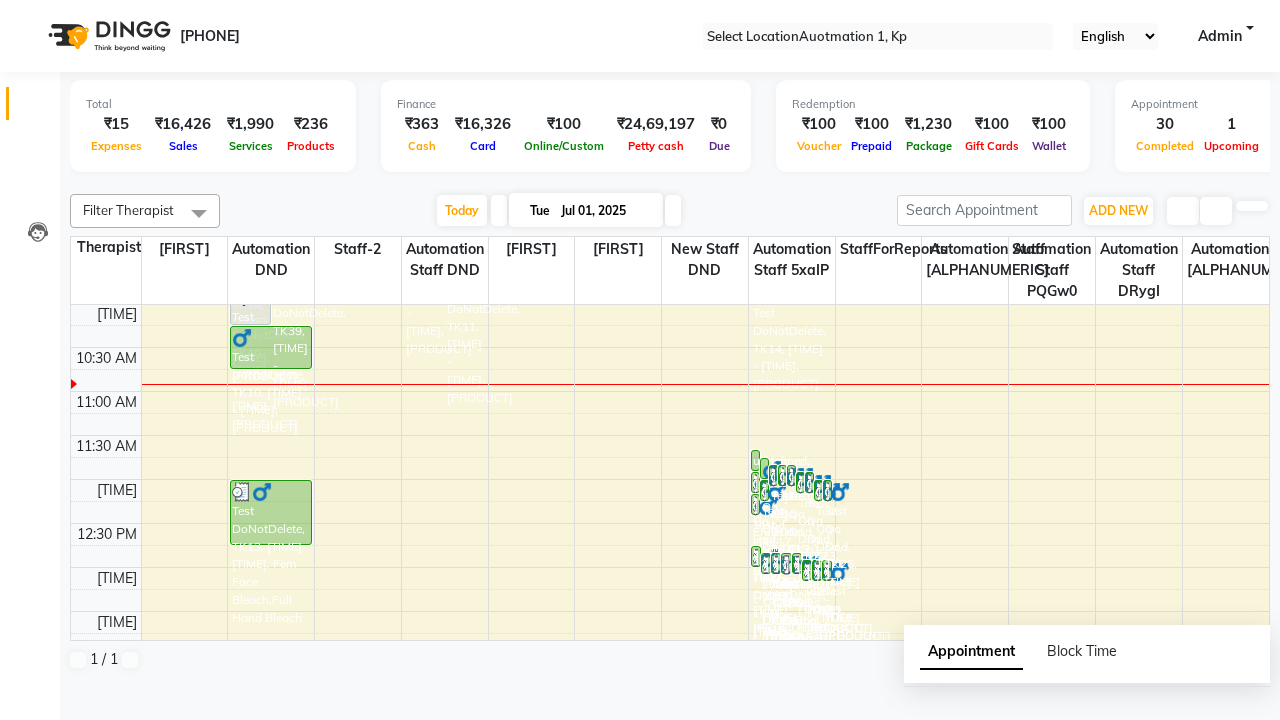 click on "Success" at bounding box center (640, 751) 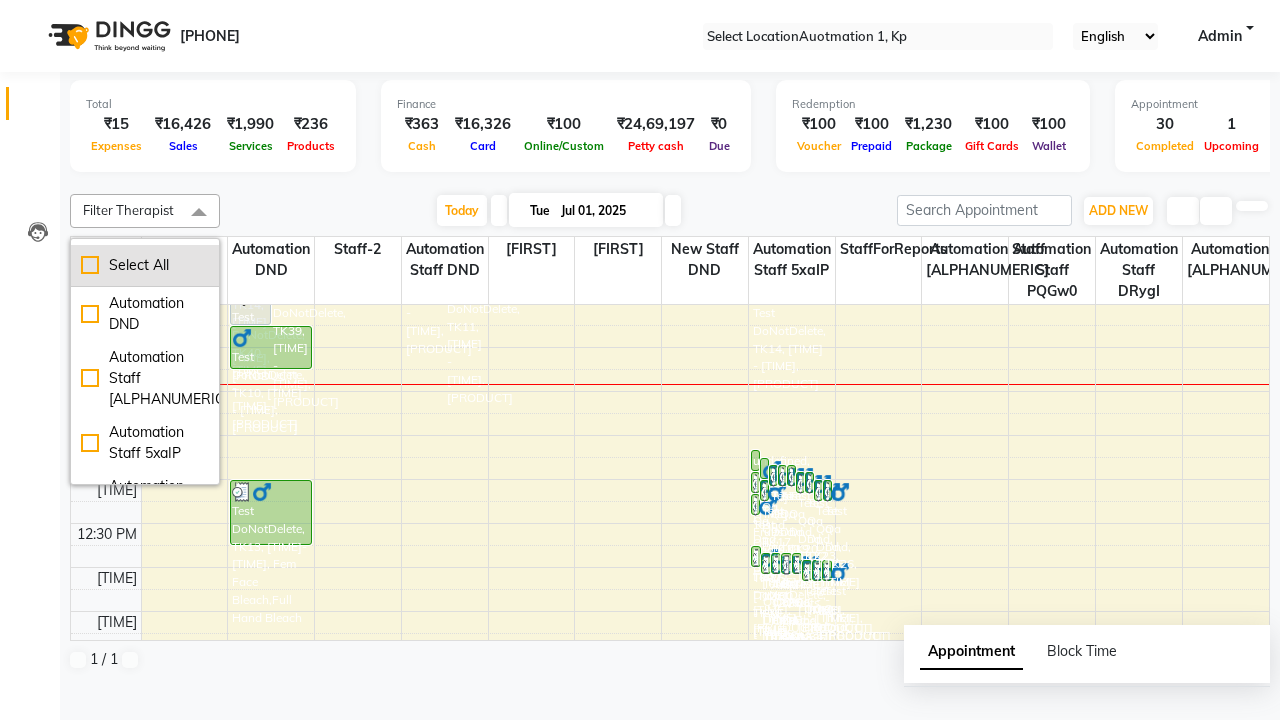 click on "Select All" at bounding box center [145, 265] 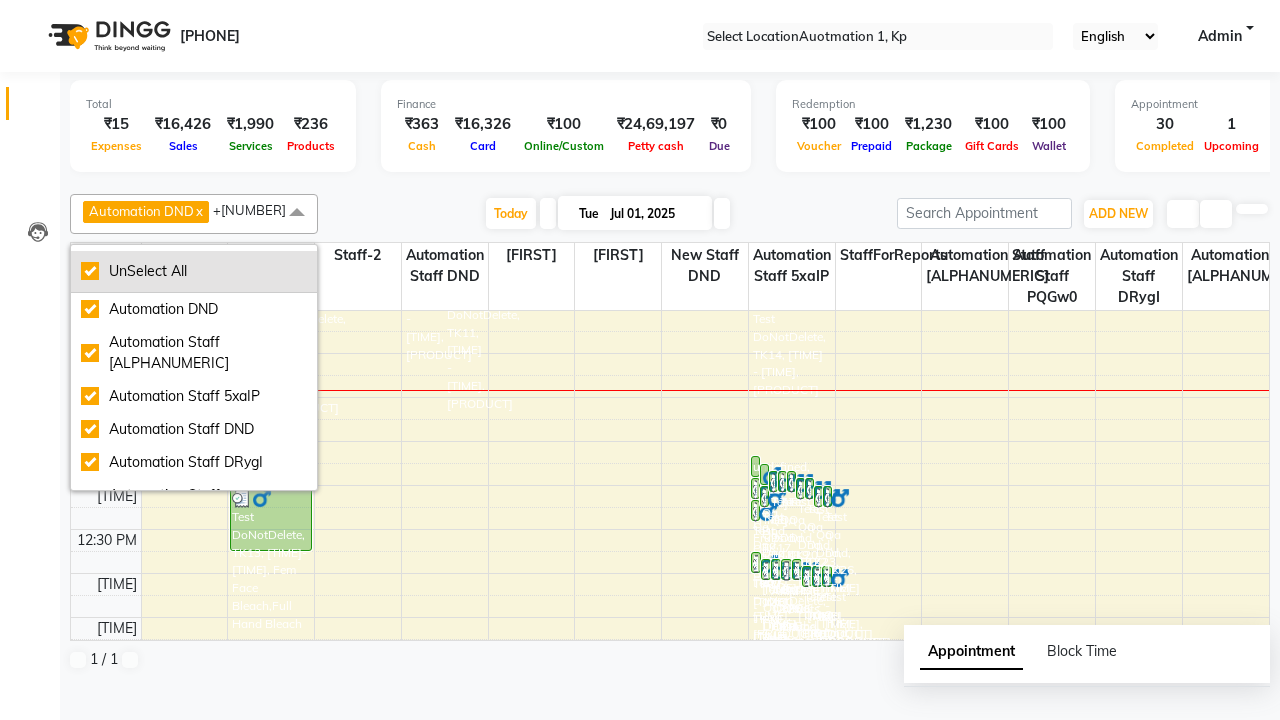 click on "UnSelect All" at bounding box center [194, 271] 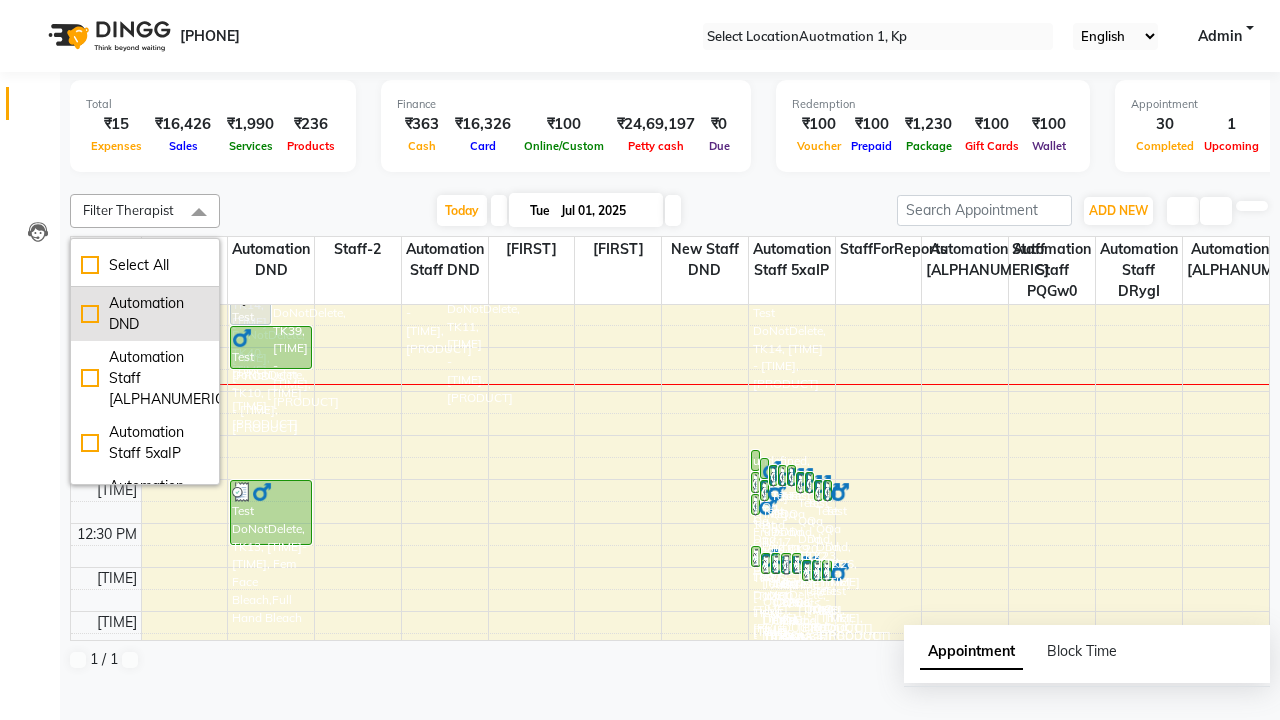 click on "Automation DND" at bounding box center [145, 314] 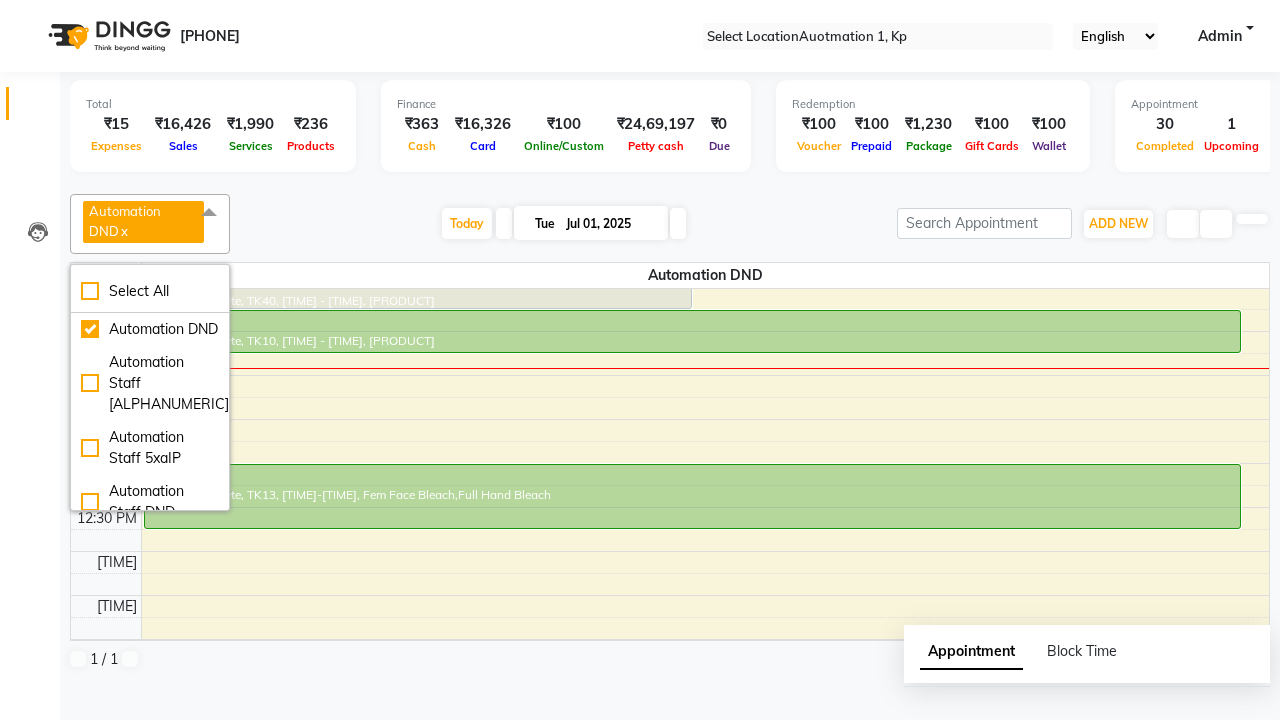 click at bounding box center [209, 213] 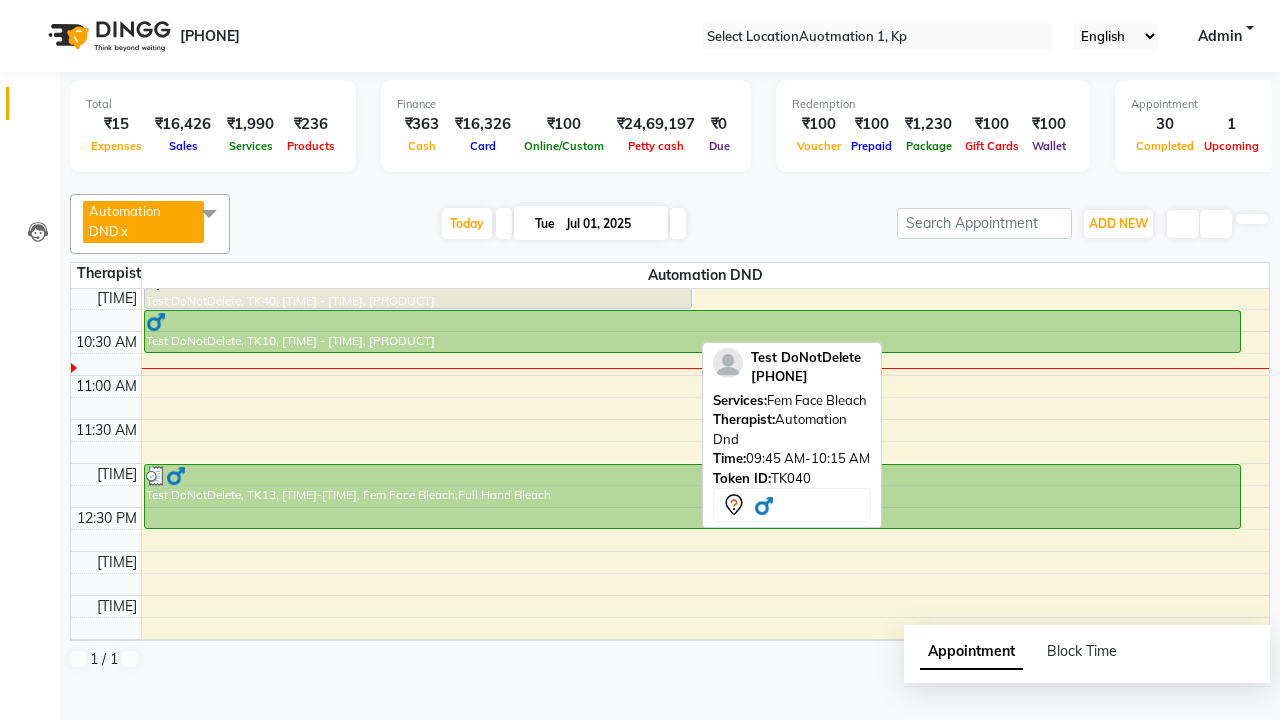 scroll, scrollTop: 155, scrollLeft: 0, axis: vertical 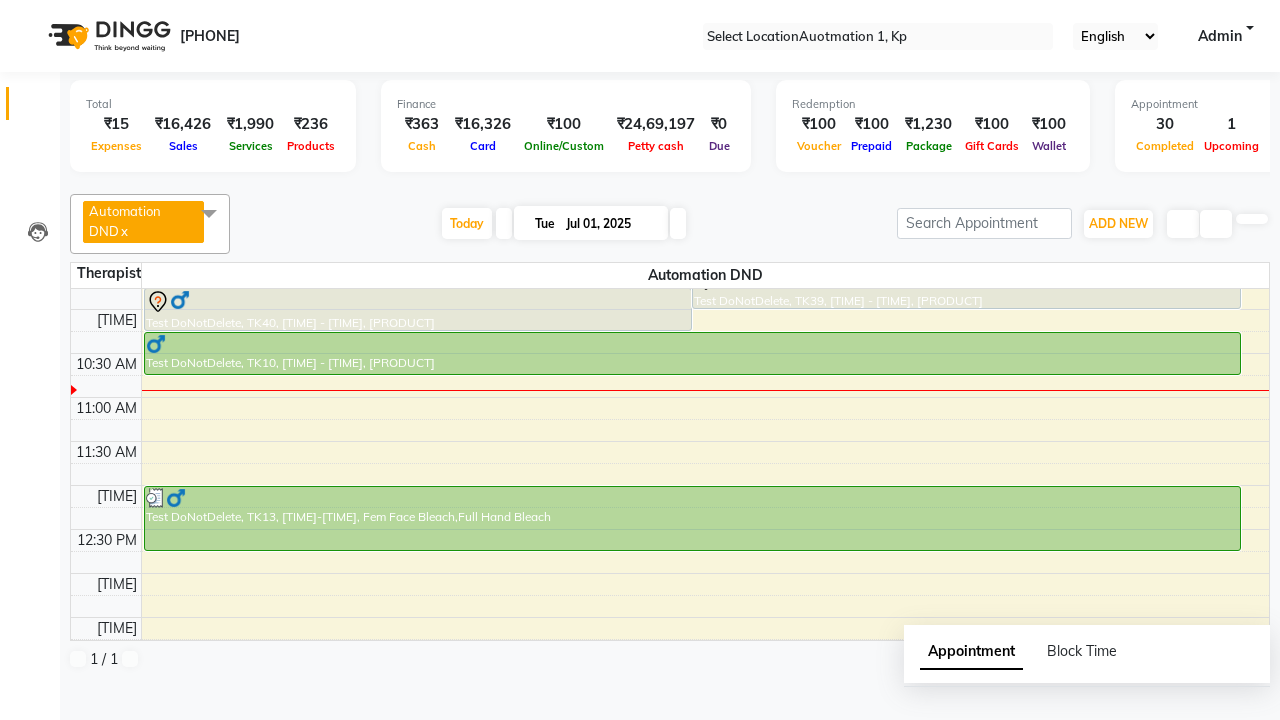 click on "Edit" at bounding box center [102, 759] 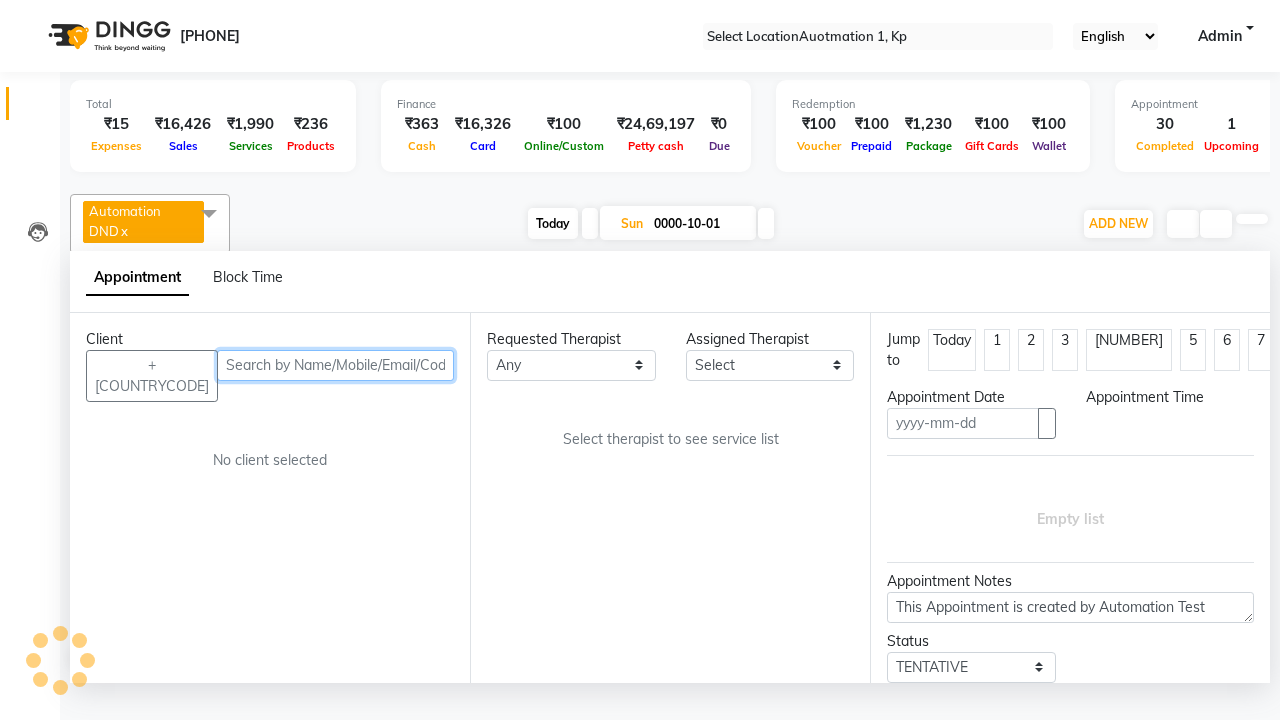 scroll, scrollTop: 1, scrollLeft: 0, axis: vertical 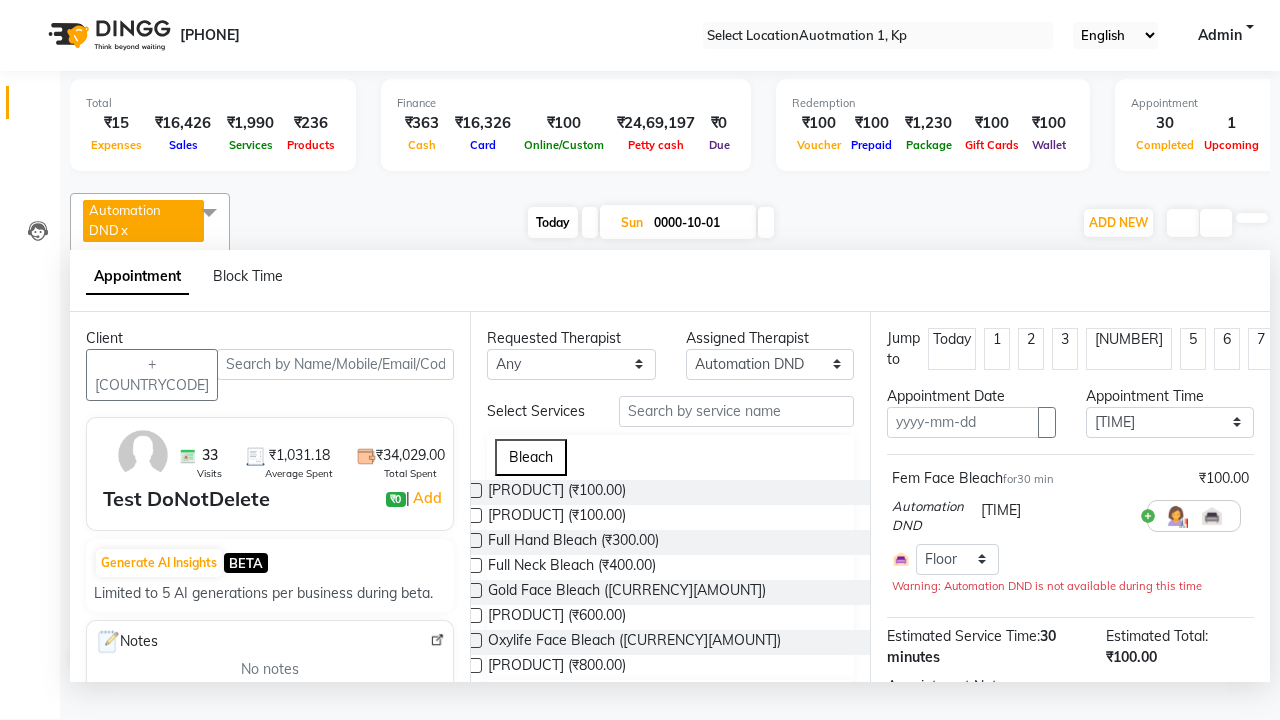 click at bounding box center [1249, 516] 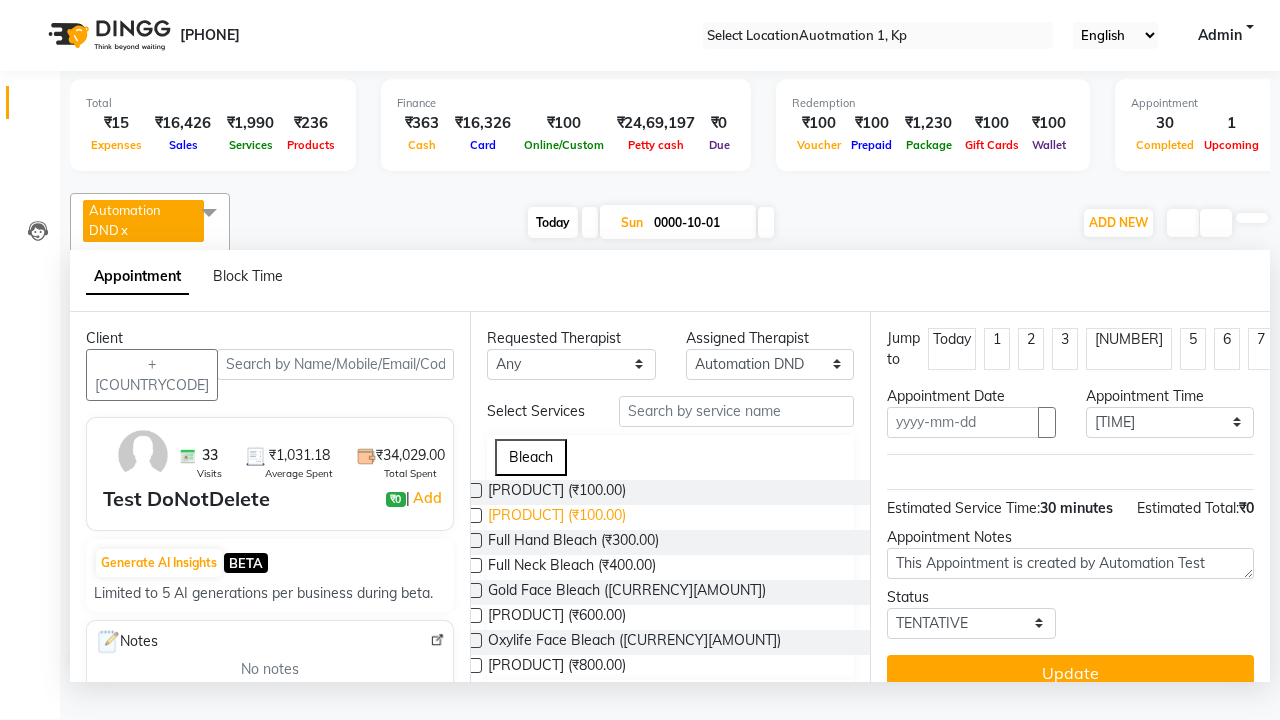 click on "[PRODUCT] (₹100.00)" at bounding box center [557, 492] 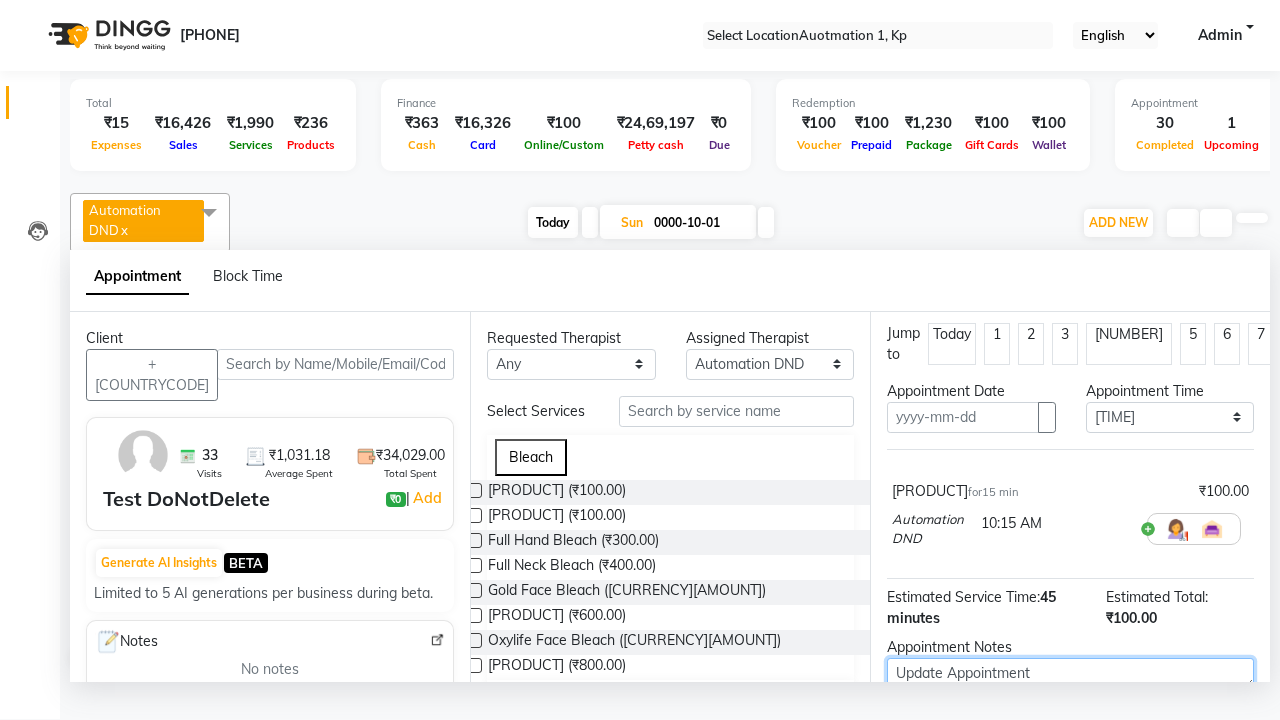type on "Update Appointment" 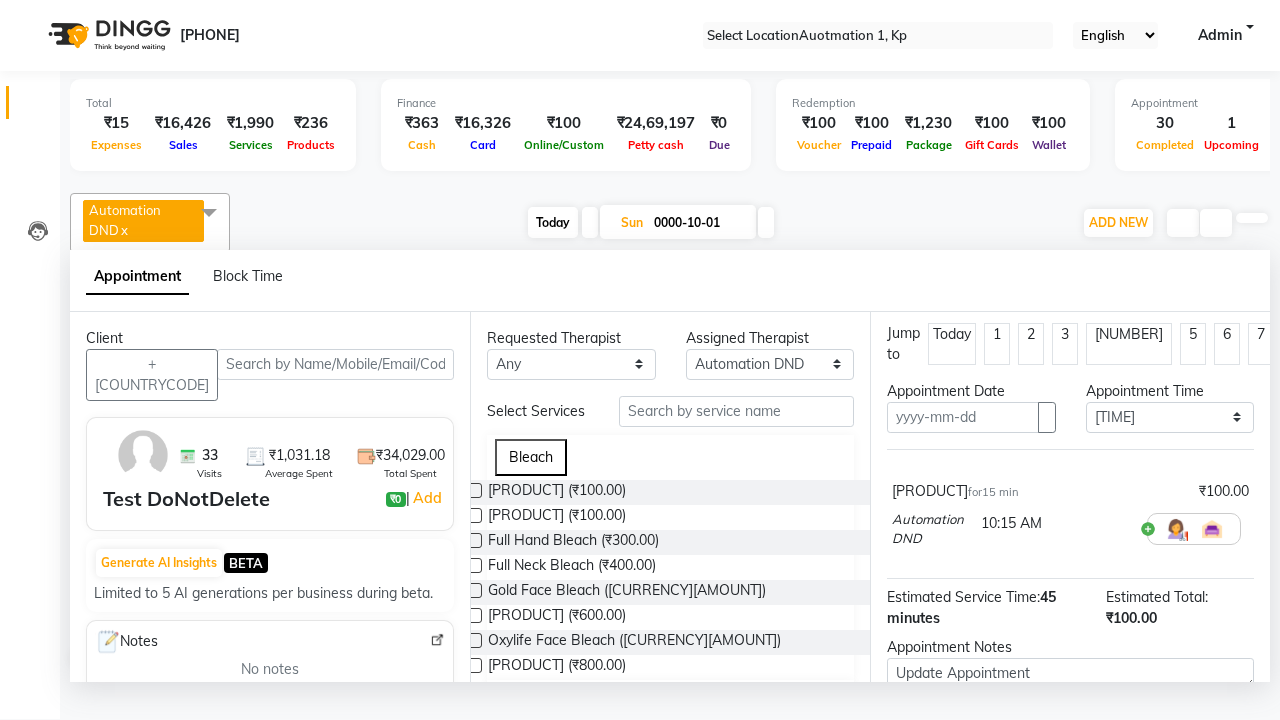 click on "Update" at bounding box center (1070, 783) 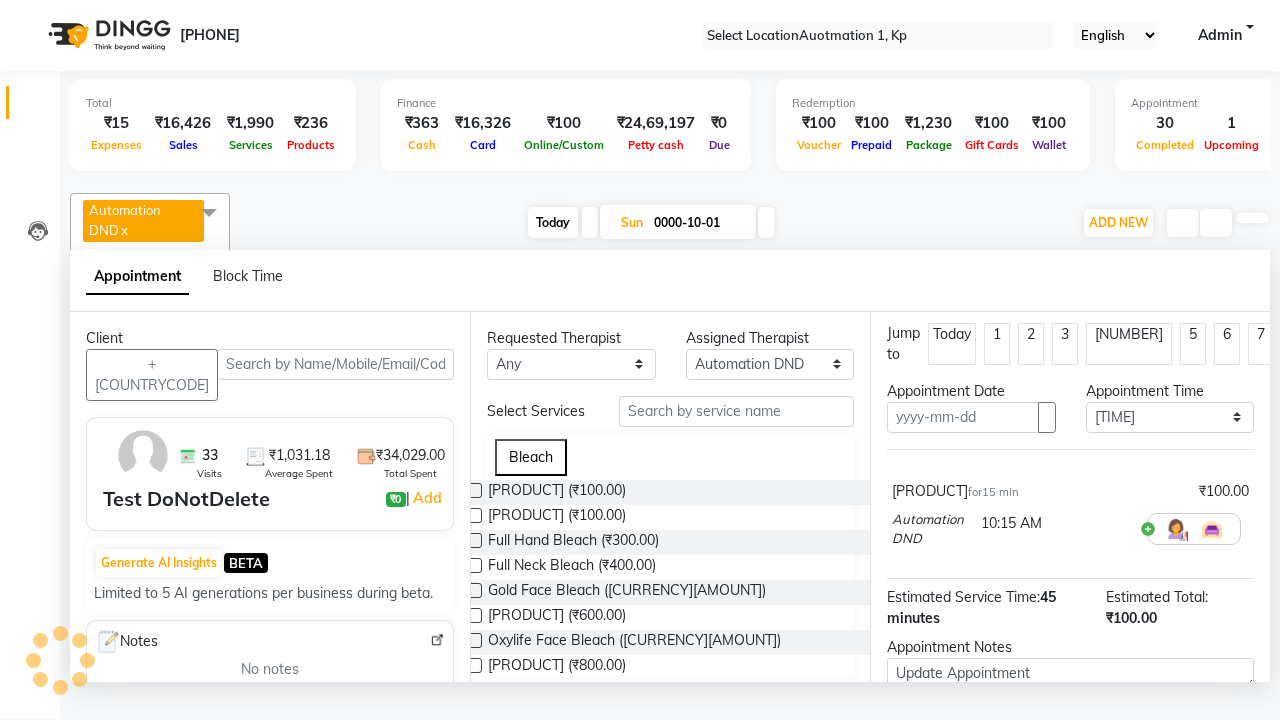 scroll, scrollTop: 140, scrollLeft: 0, axis: vertical 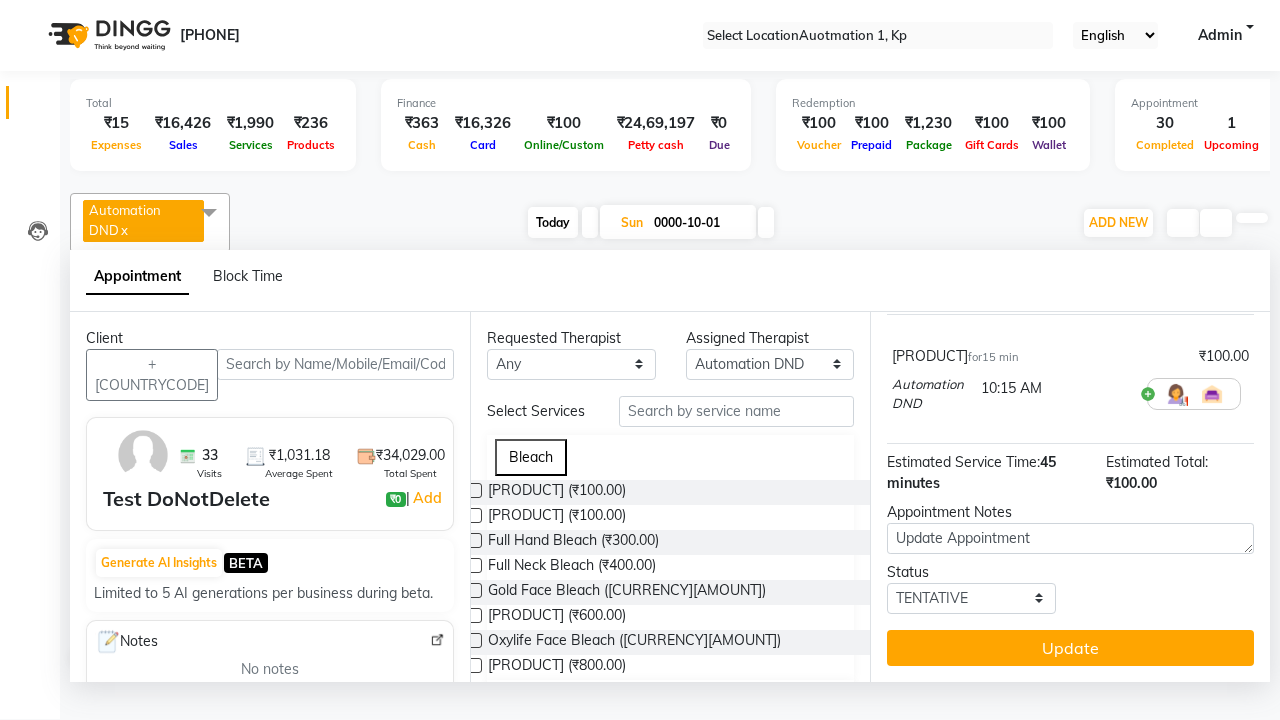click at bounding box center (209, 212) 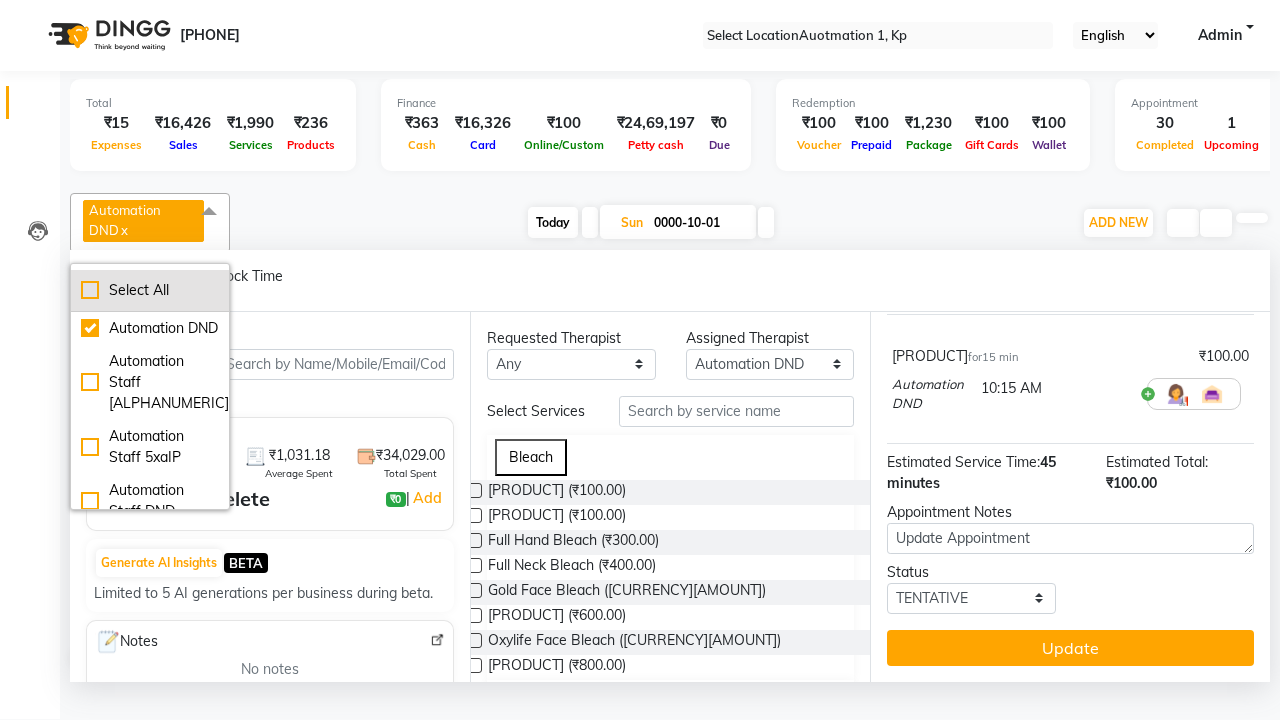 click on "Select All" at bounding box center (150, 290) 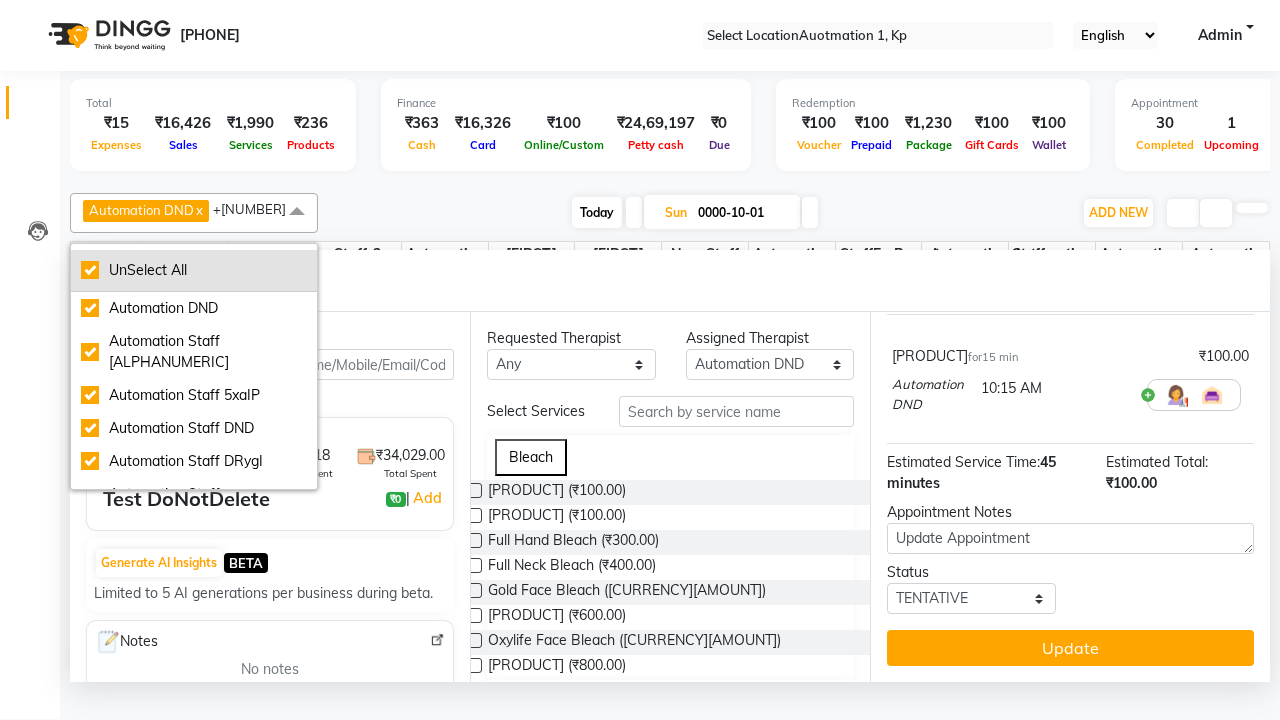 scroll, scrollTop: 0, scrollLeft: 0, axis: both 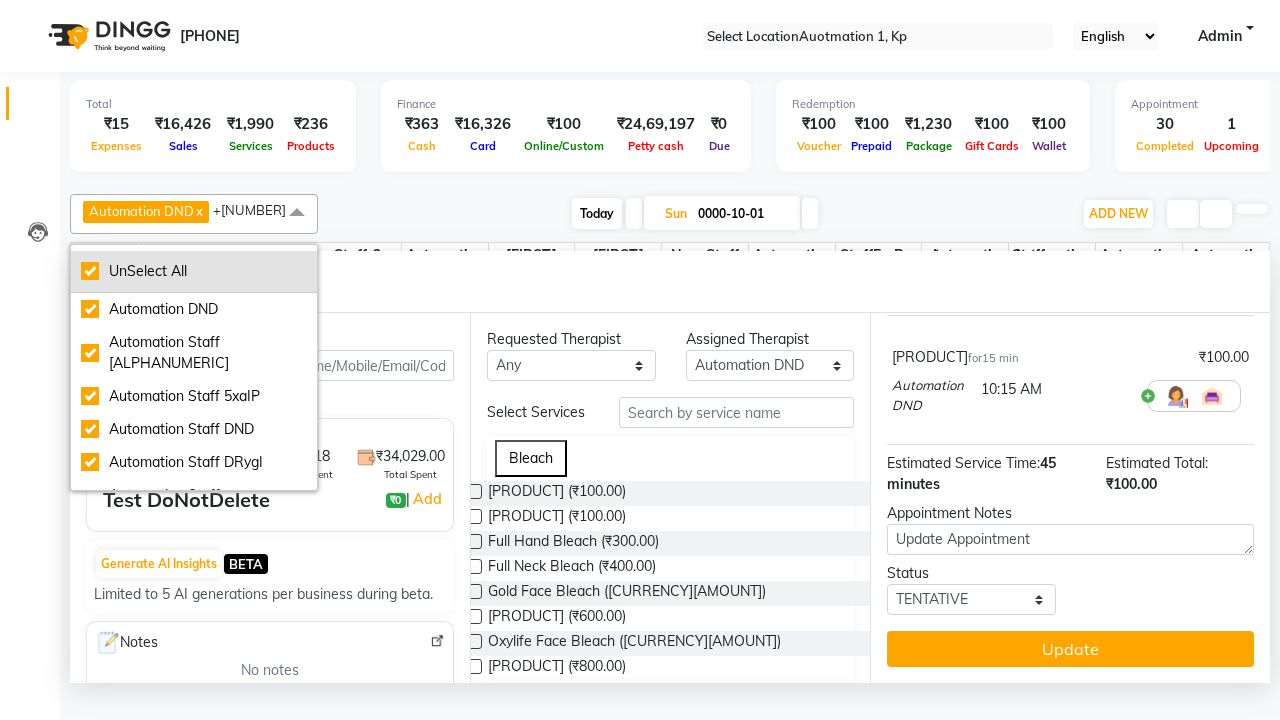 click on "UnSelect All" at bounding box center (194, 271) 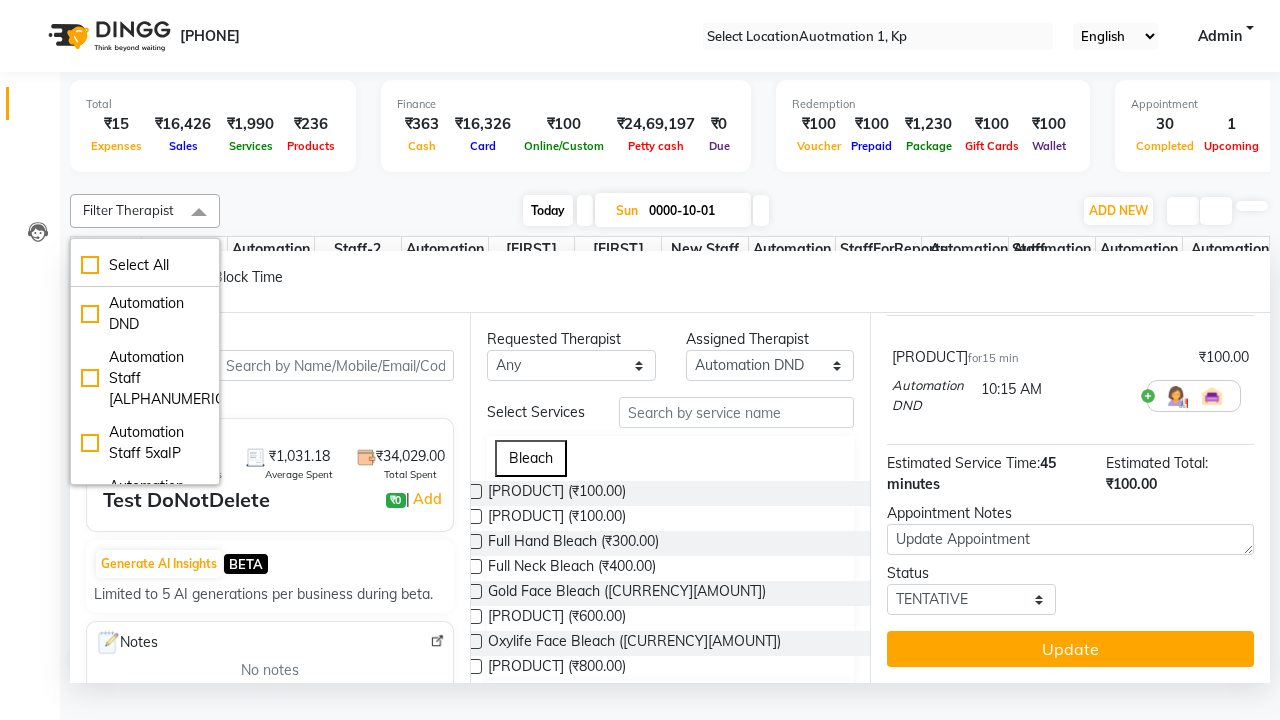 click at bounding box center (199, 213) 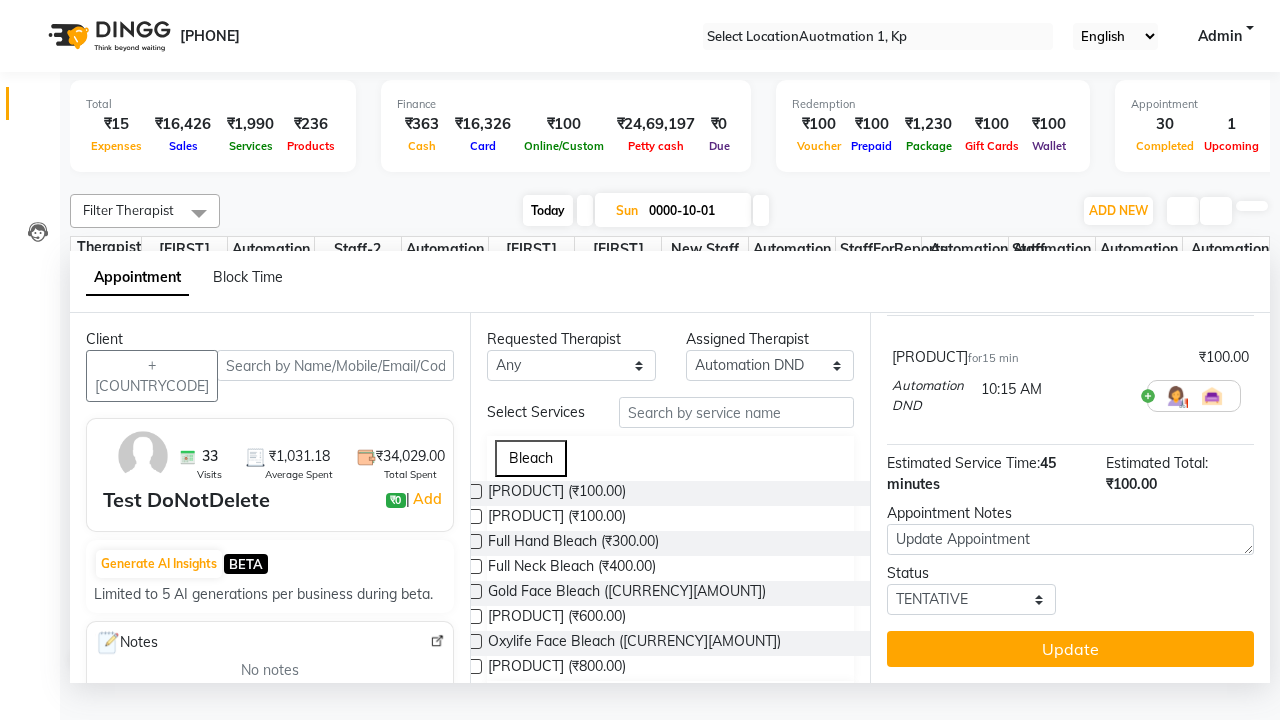 click on "Admin" at bounding box center [1220, 36] 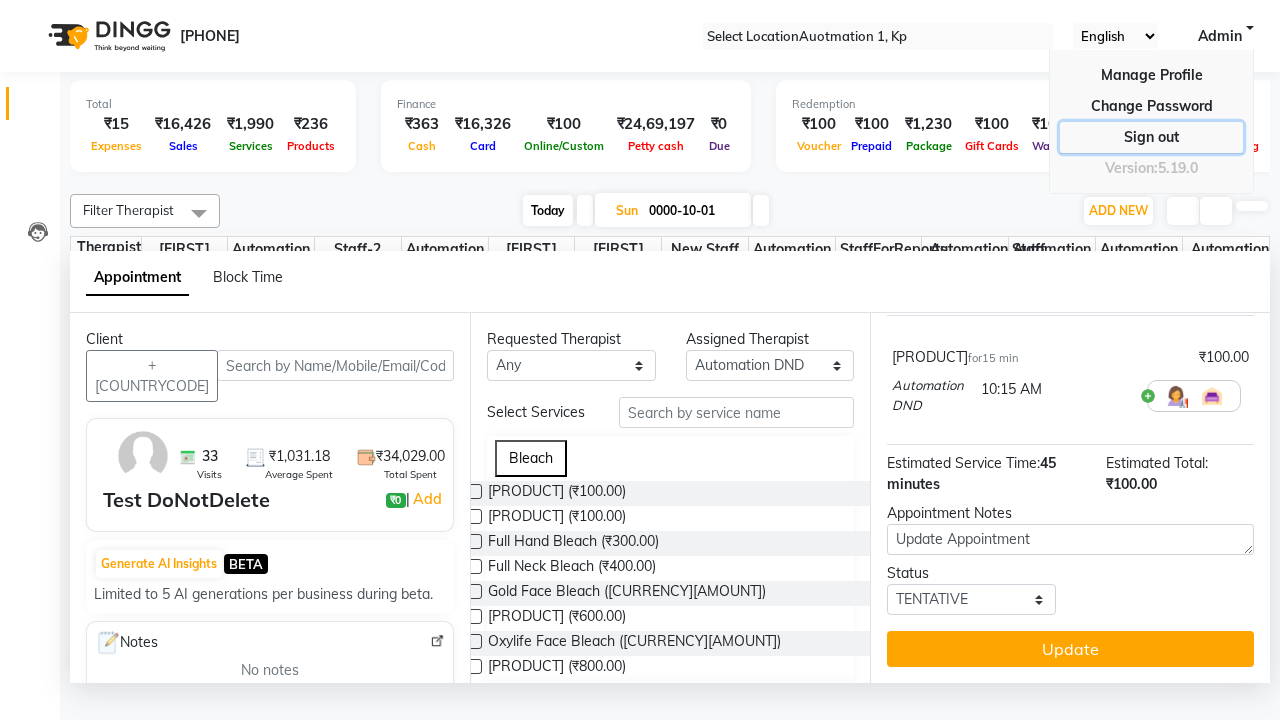 click on "Sign out" at bounding box center (1151, 106) 